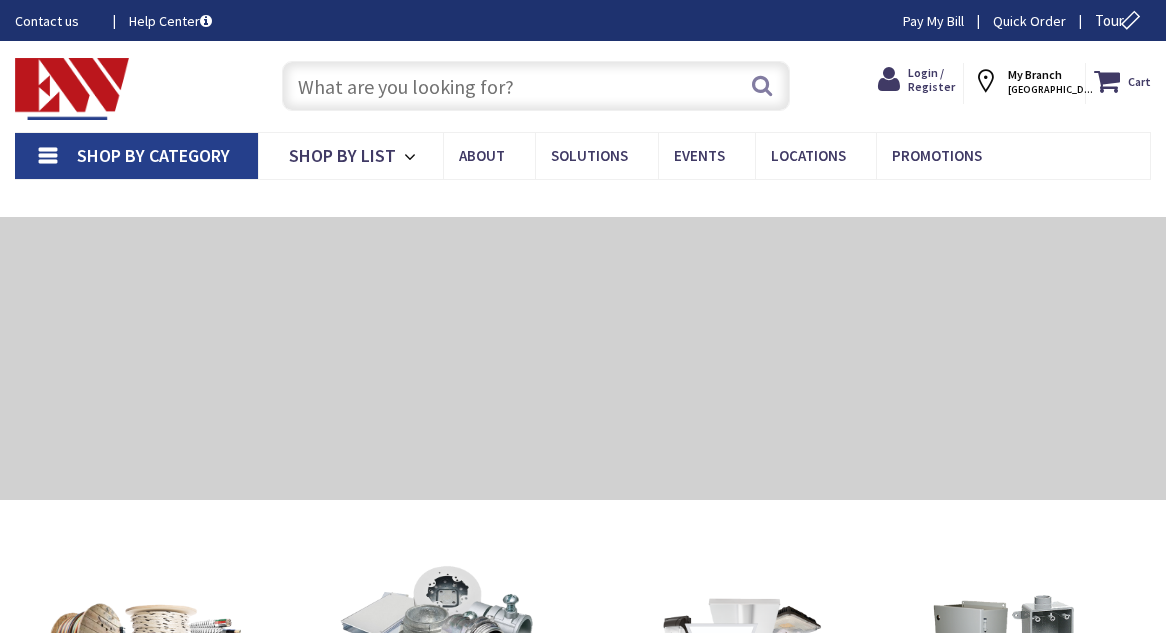scroll, scrollTop: 0, scrollLeft: 0, axis: both 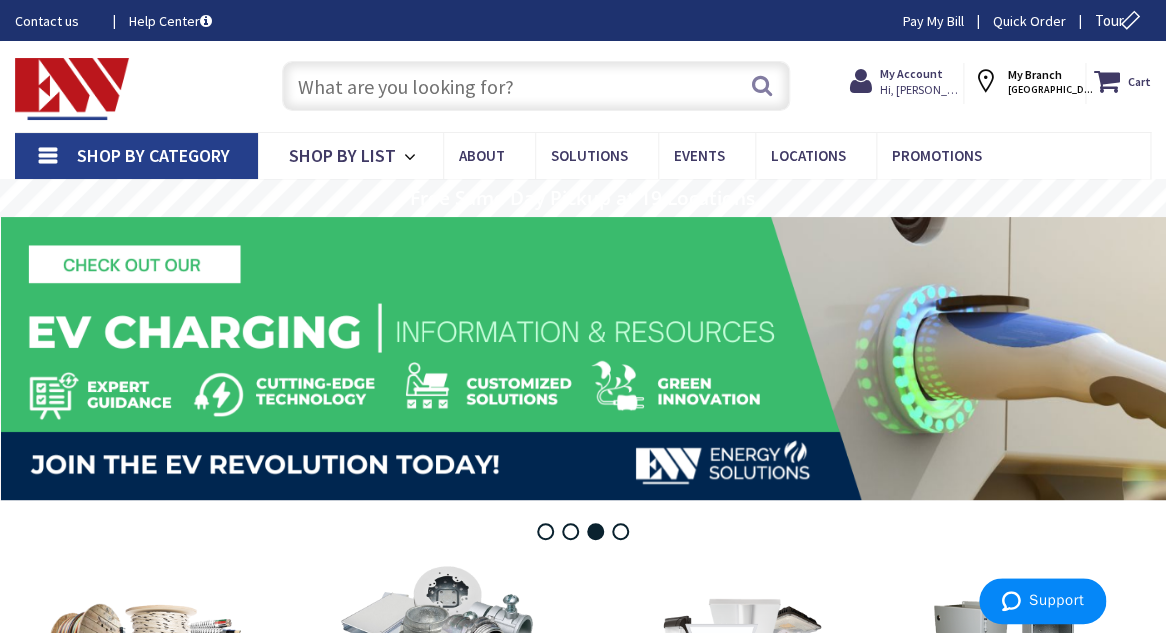 click at bounding box center [536, 86] 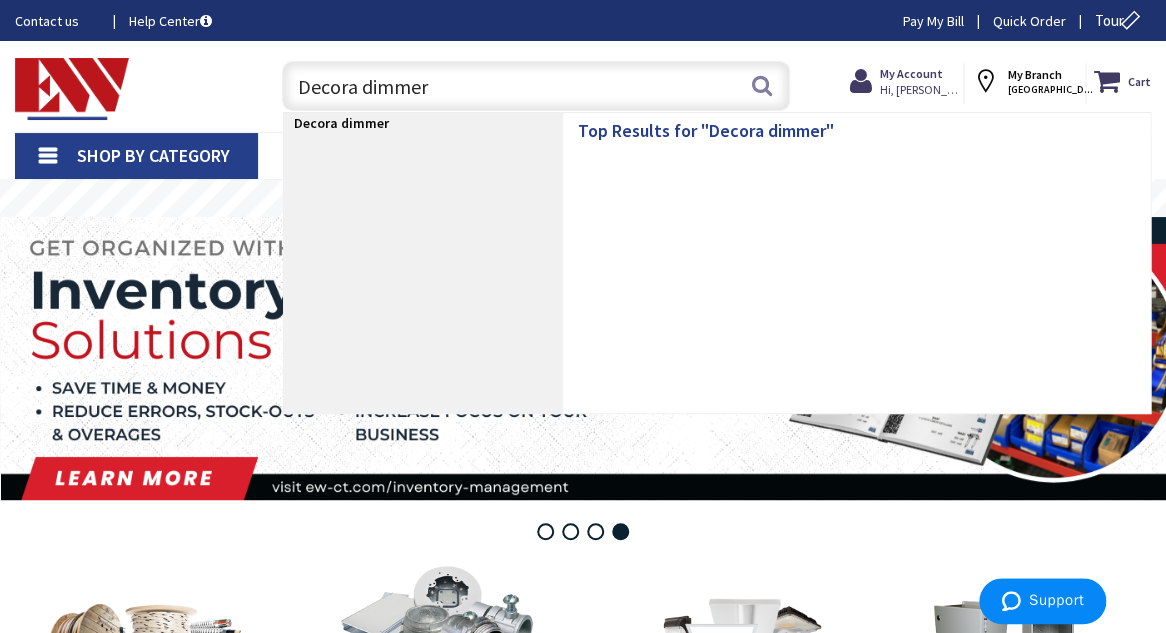 type on "Decora dimmers" 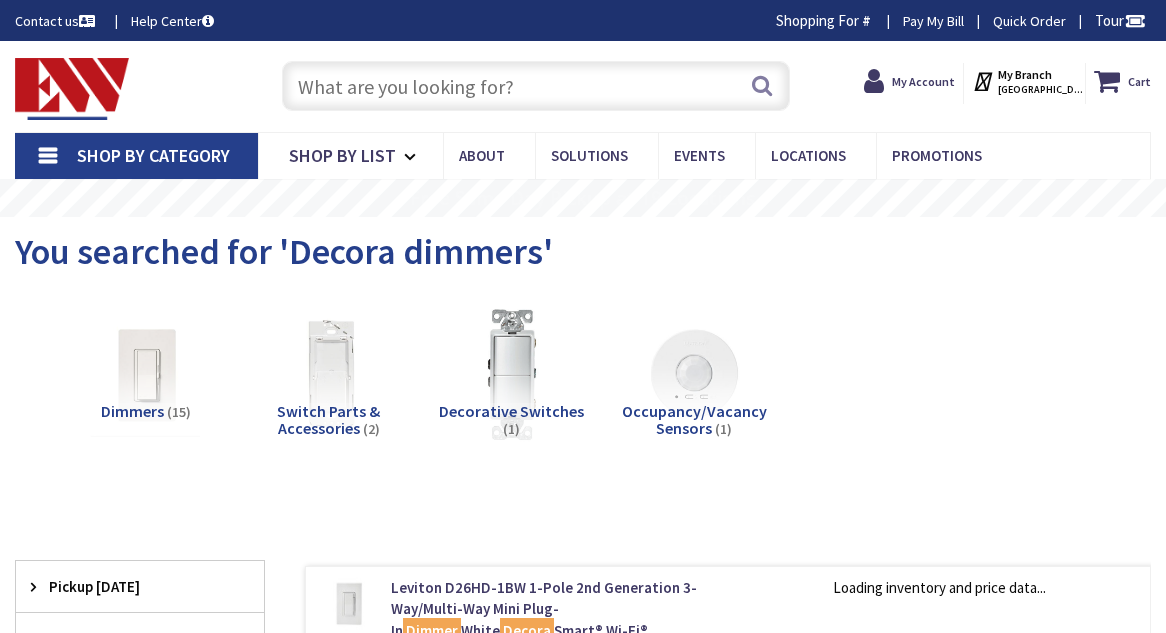 scroll, scrollTop: 0, scrollLeft: 0, axis: both 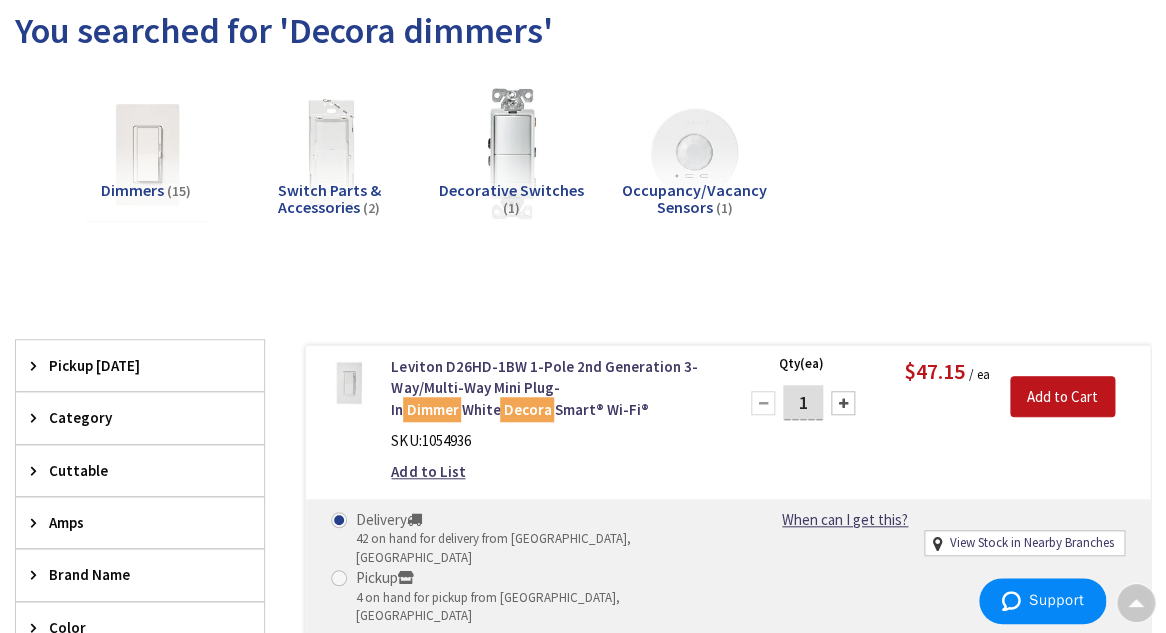 click at bounding box center (146, 153) 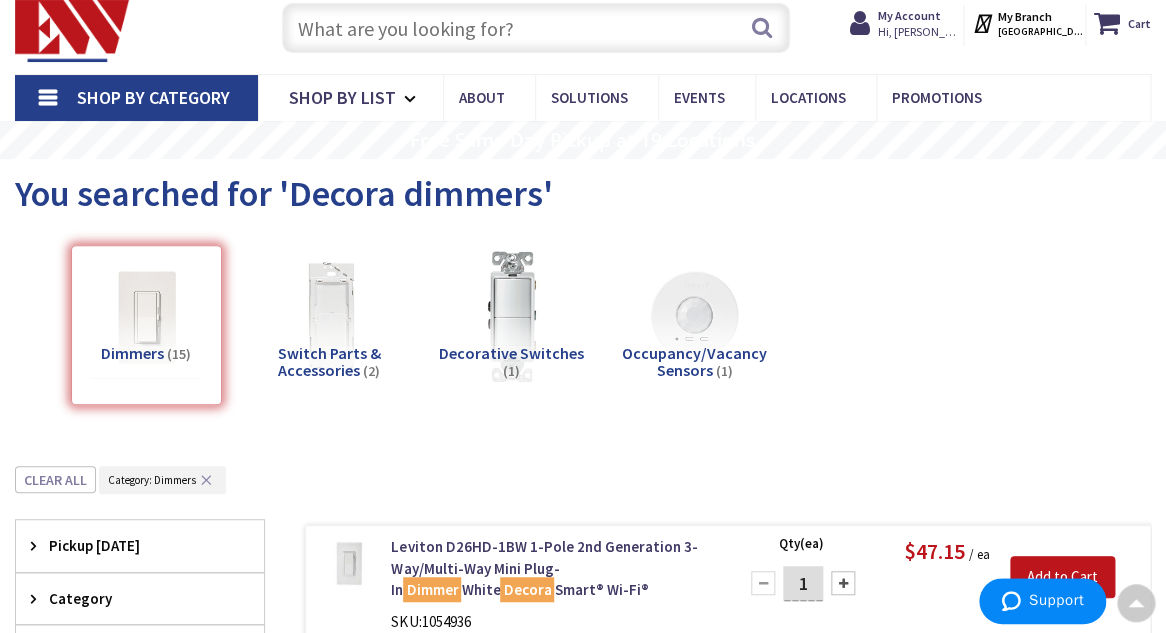scroll, scrollTop: 0, scrollLeft: 0, axis: both 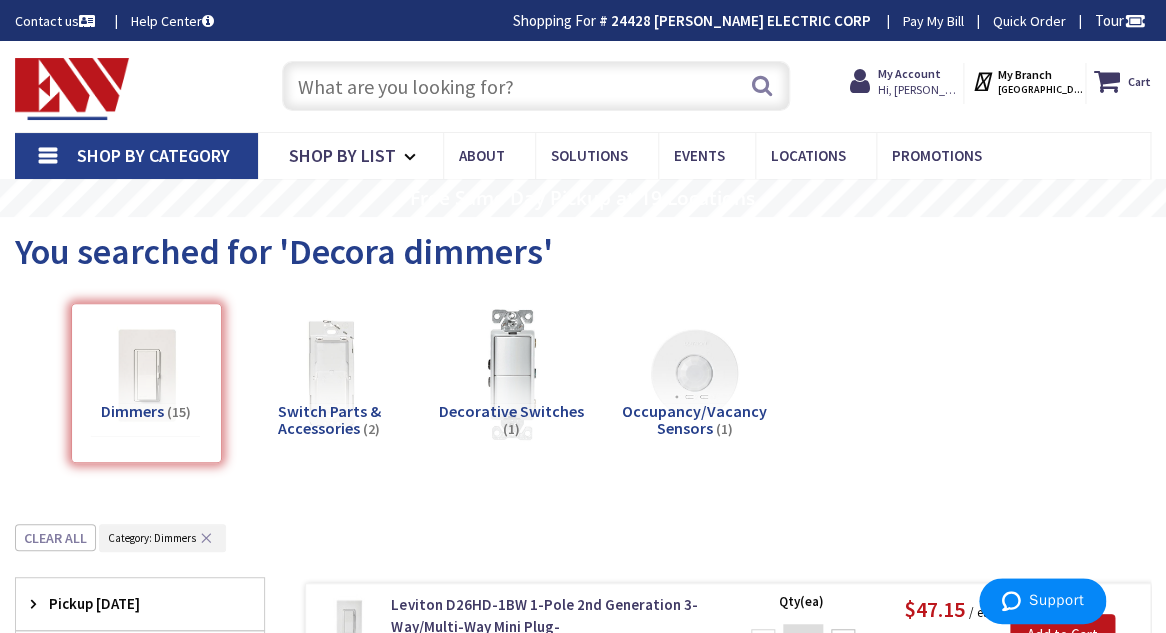 click at bounding box center (536, 86) 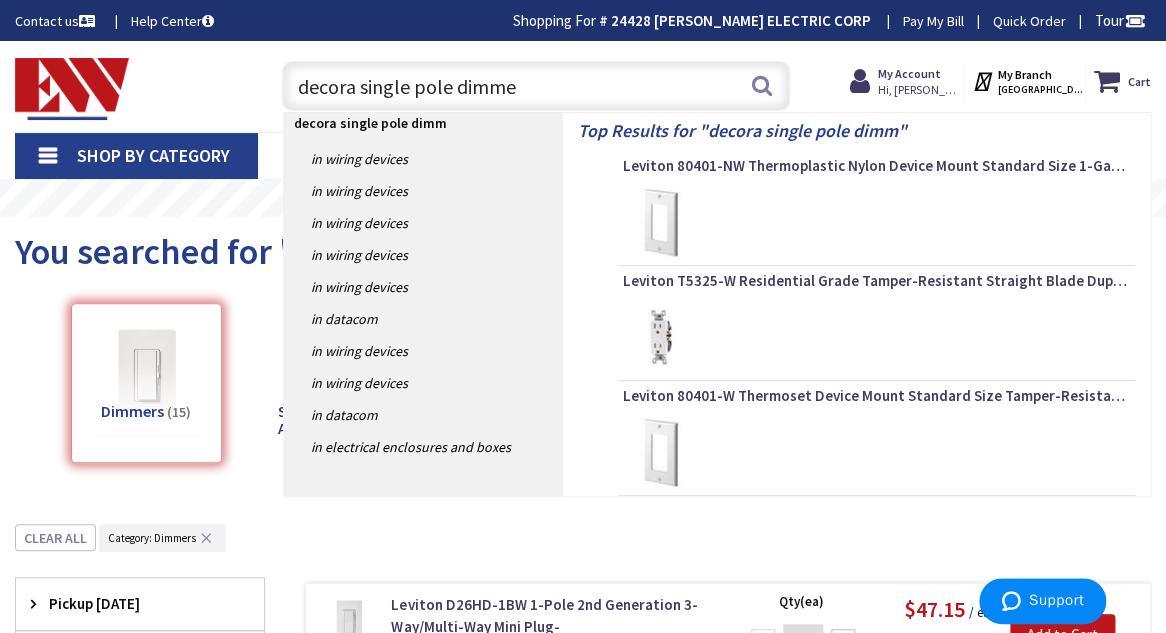 type on "decora single pole dimmer" 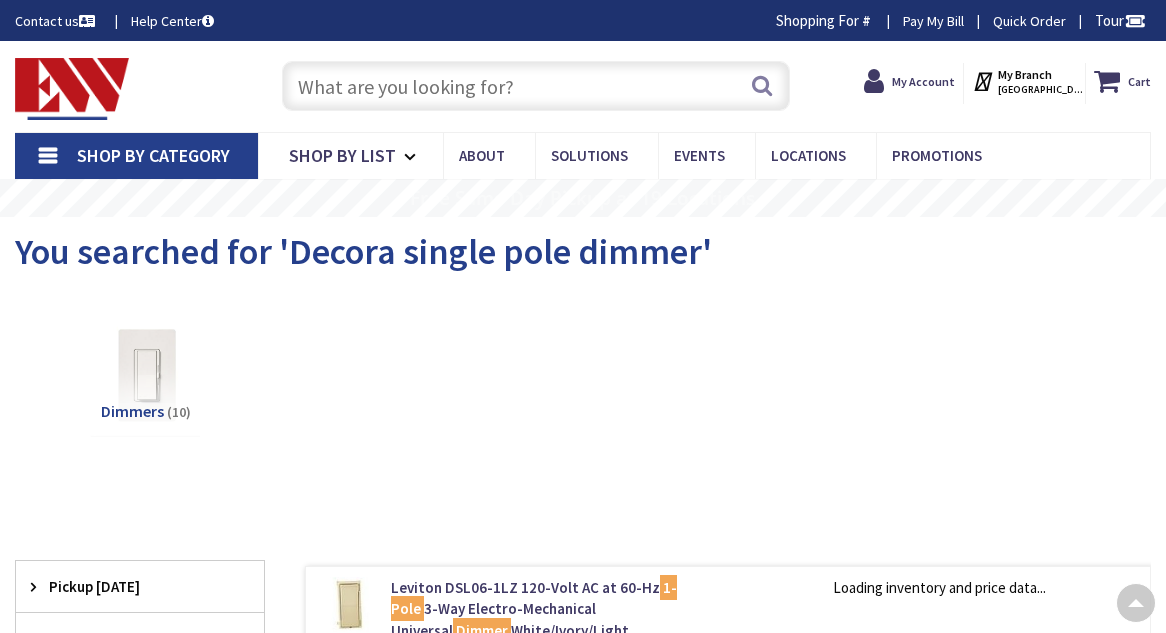 scroll, scrollTop: 177, scrollLeft: 0, axis: vertical 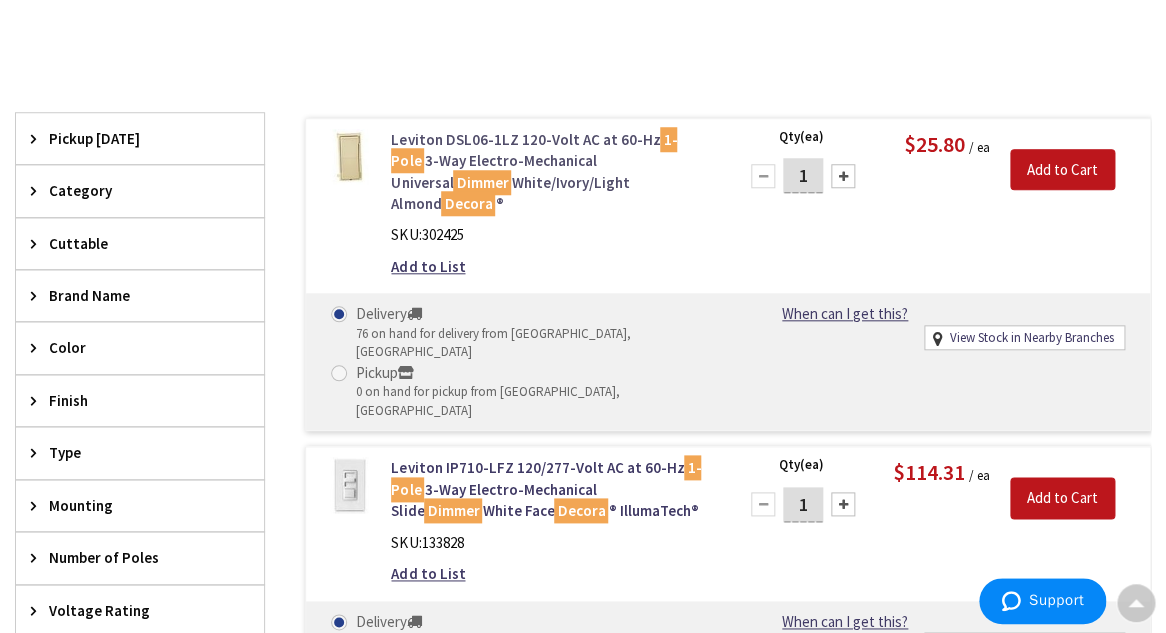 click on "Leviton DSL06-1LZ 120-Volt AC at 60-Hz  1-Pole  3-Way Electro-Mechanical Universal  Dimmer  White/Ivory/Light Almond  Decora ®" at bounding box center (552, 172) 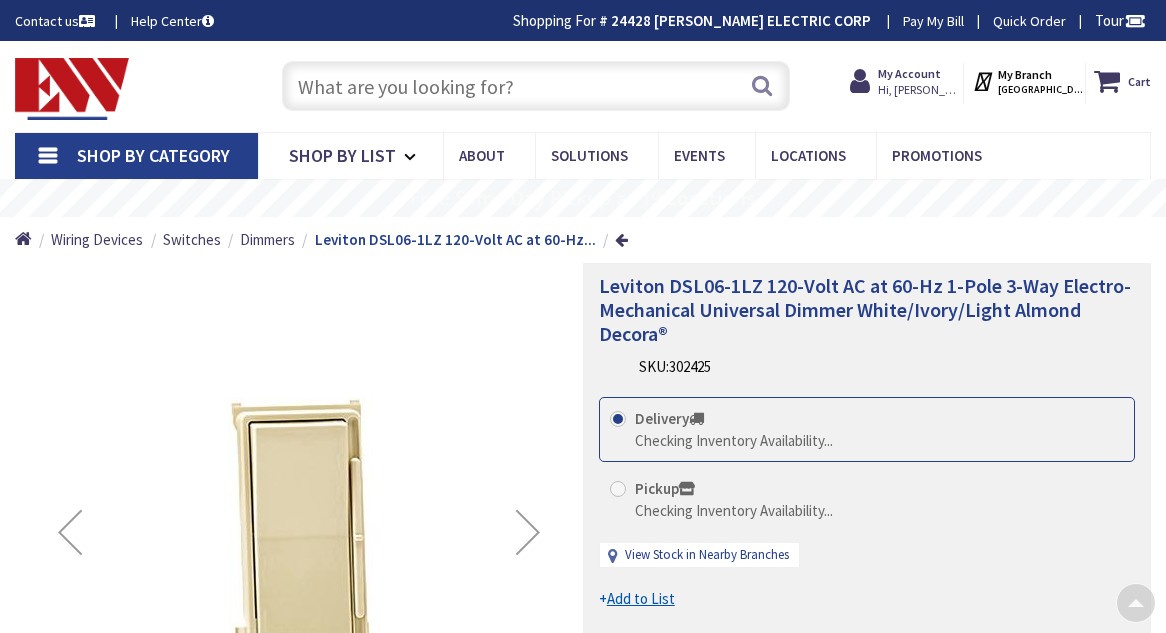 scroll, scrollTop: 165, scrollLeft: 0, axis: vertical 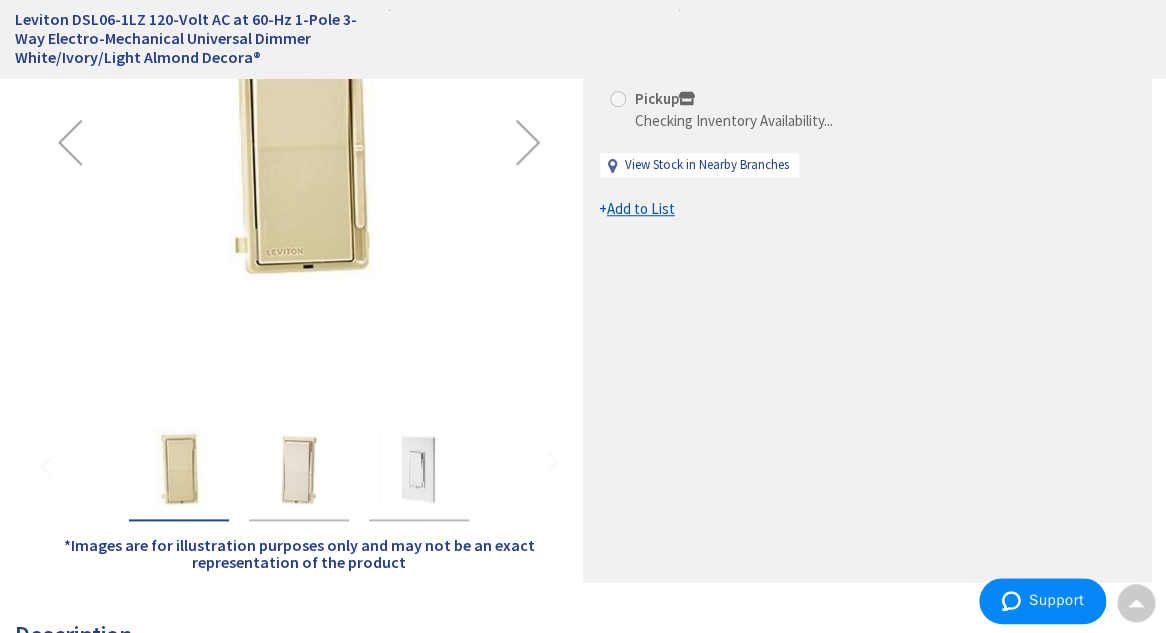 click at bounding box center [419, 469] 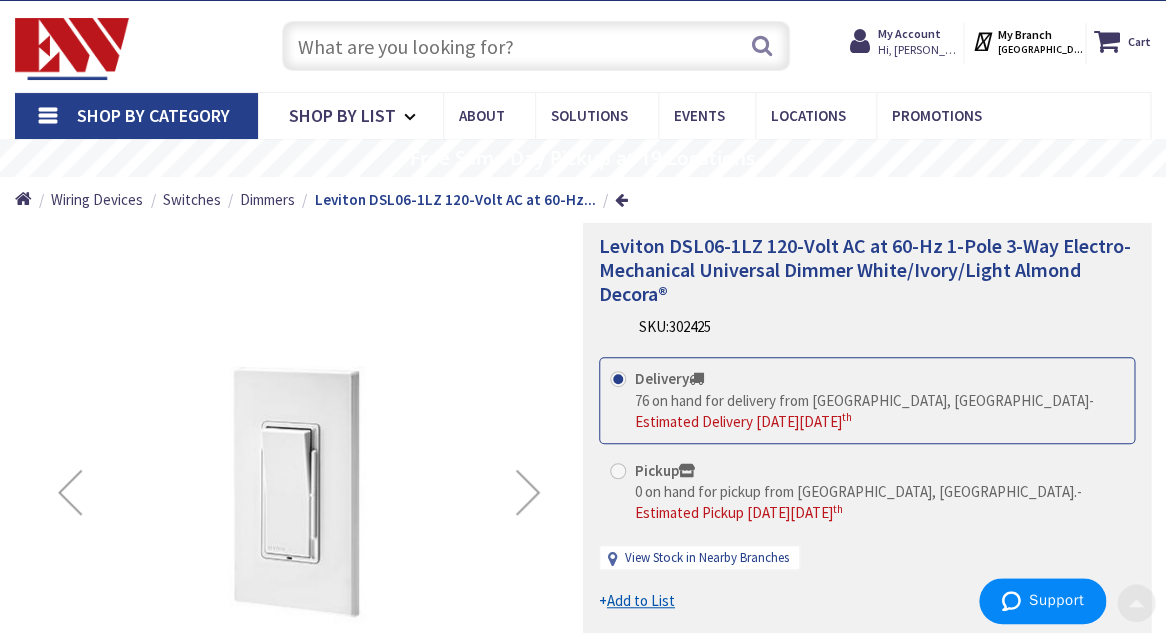 scroll, scrollTop: 31, scrollLeft: 0, axis: vertical 